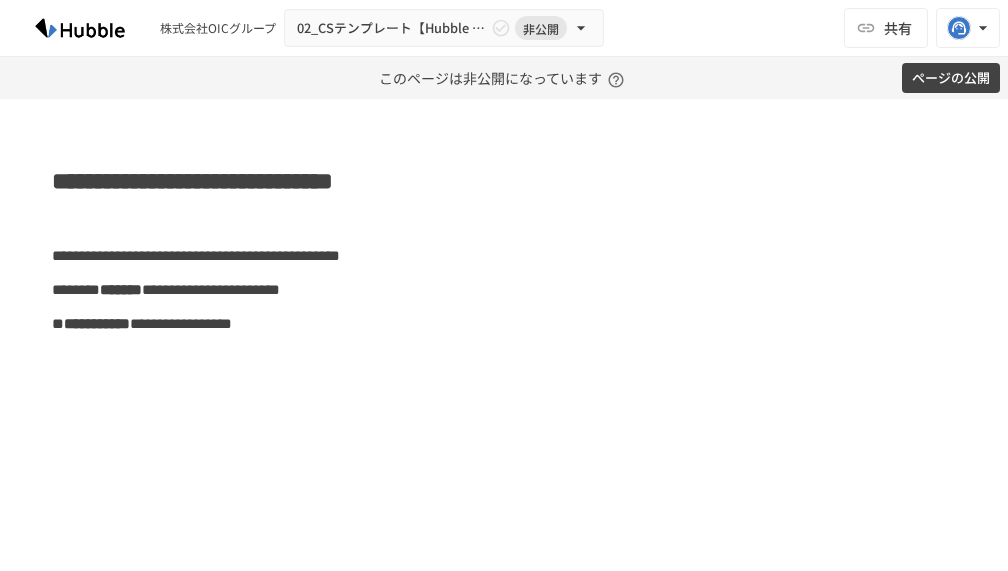 scroll, scrollTop: 0, scrollLeft: 0, axis: both 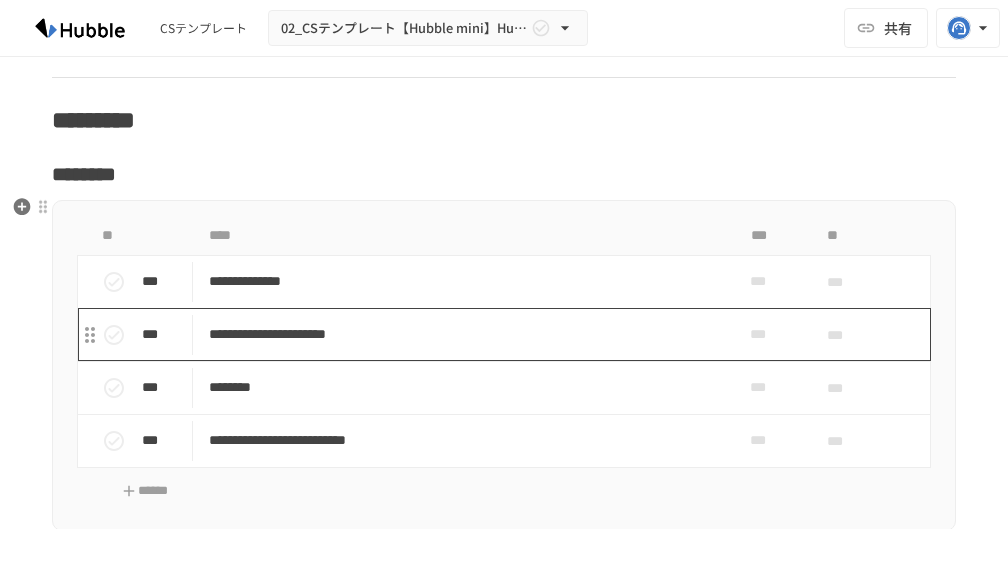 click on "**********" at bounding box center (457, 334) 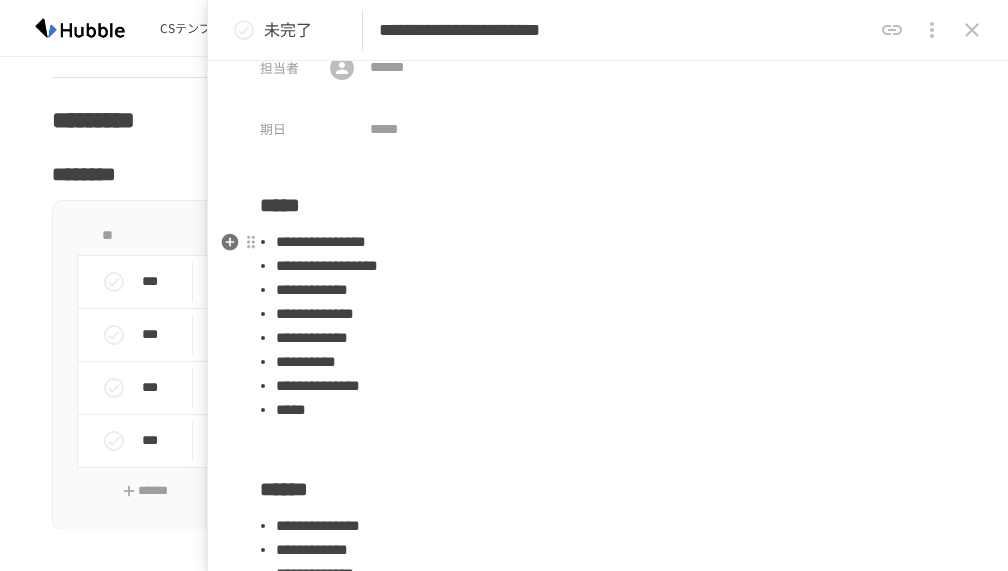 scroll, scrollTop: 47, scrollLeft: 0, axis: vertical 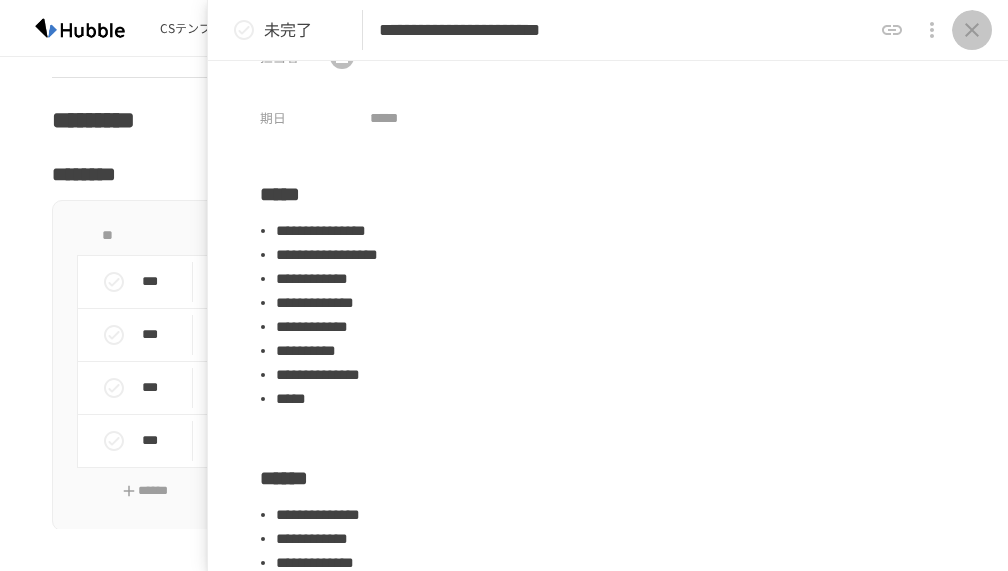 click 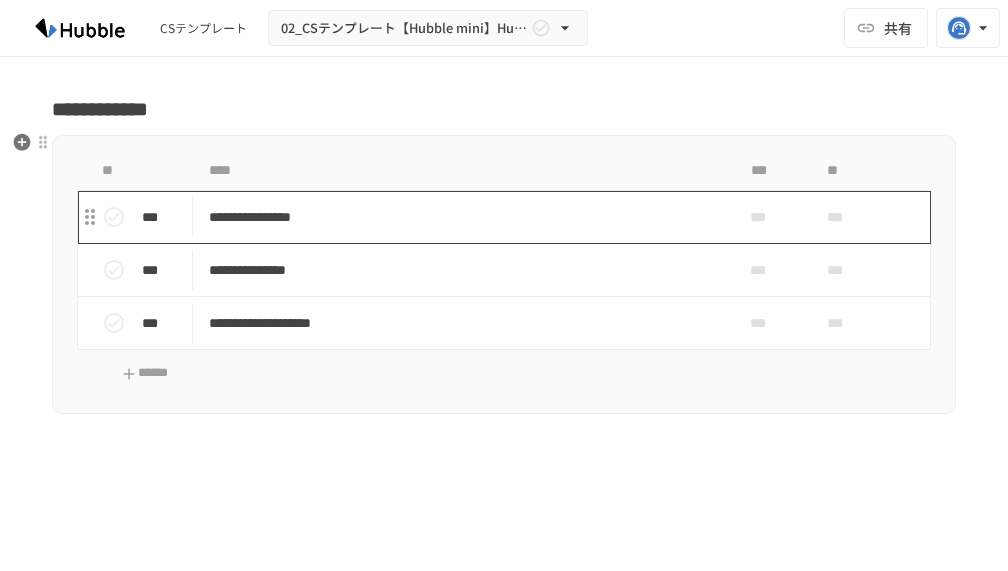 scroll, scrollTop: 3124, scrollLeft: 0, axis: vertical 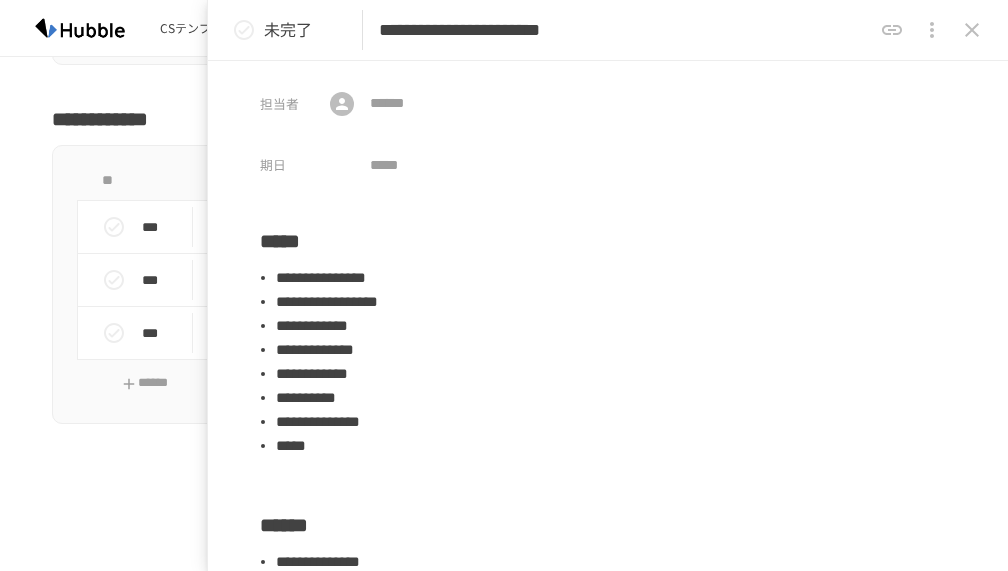 click at bounding box center (80, 28) 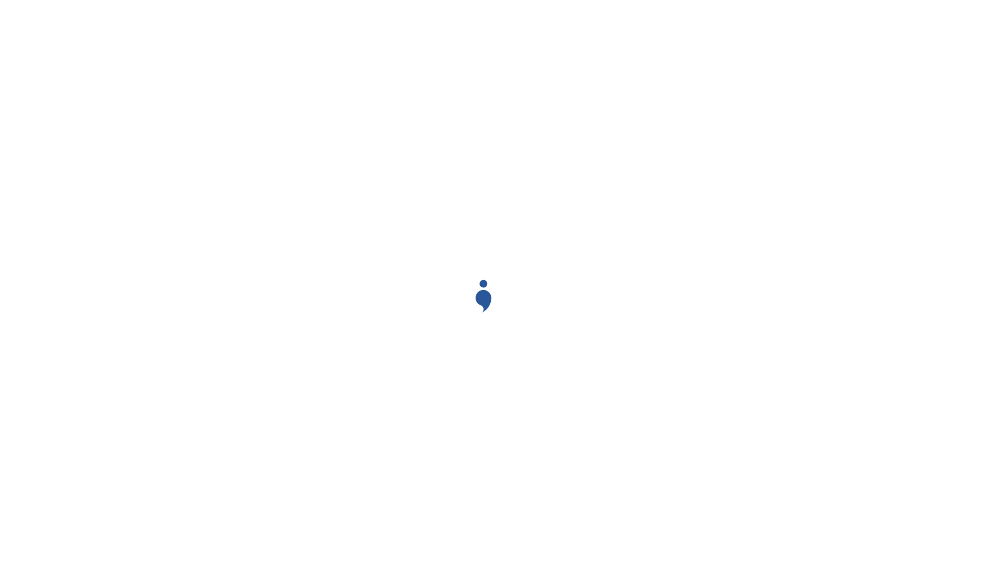 scroll, scrollTop: 0, scrollLeft: 0, axis: both 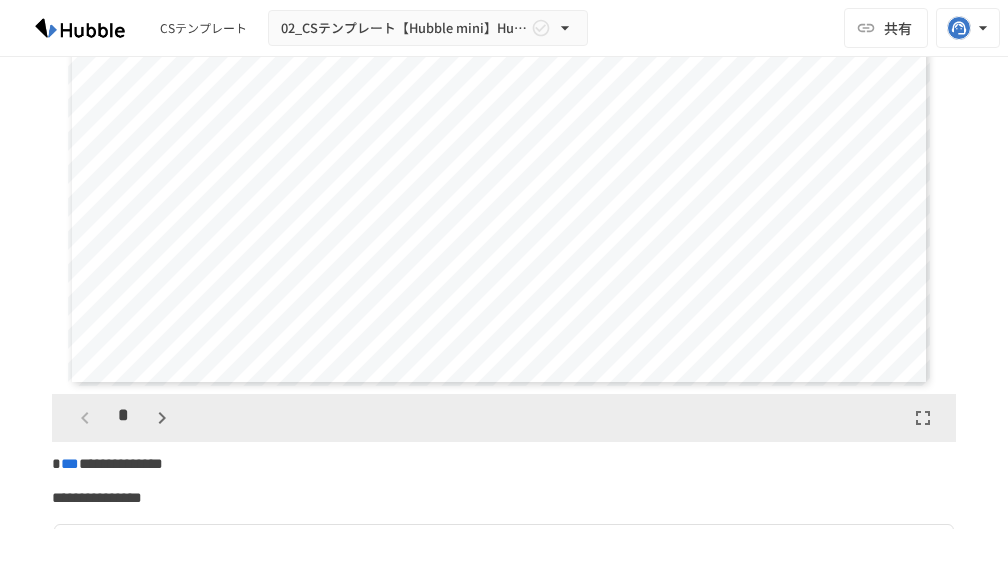 click 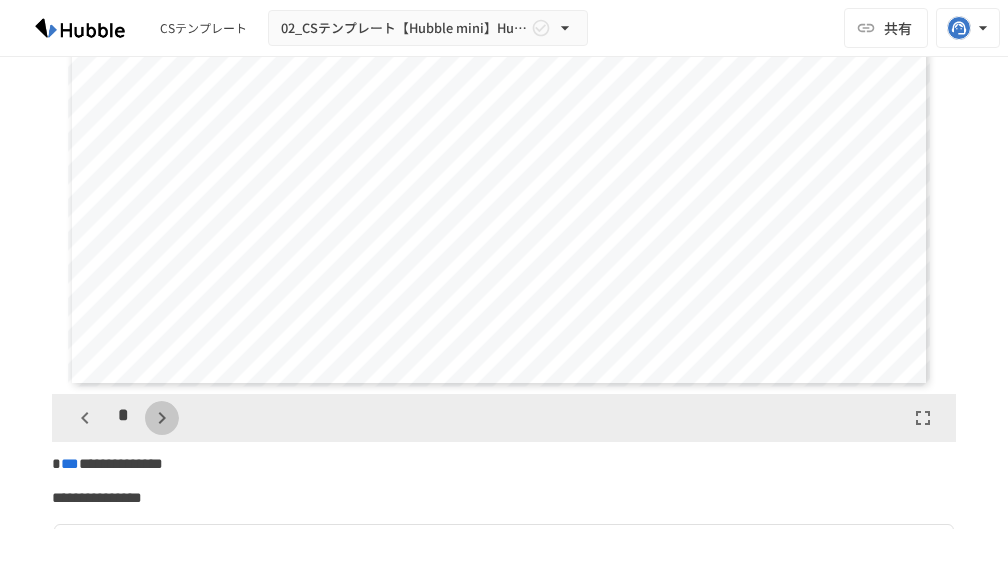 click 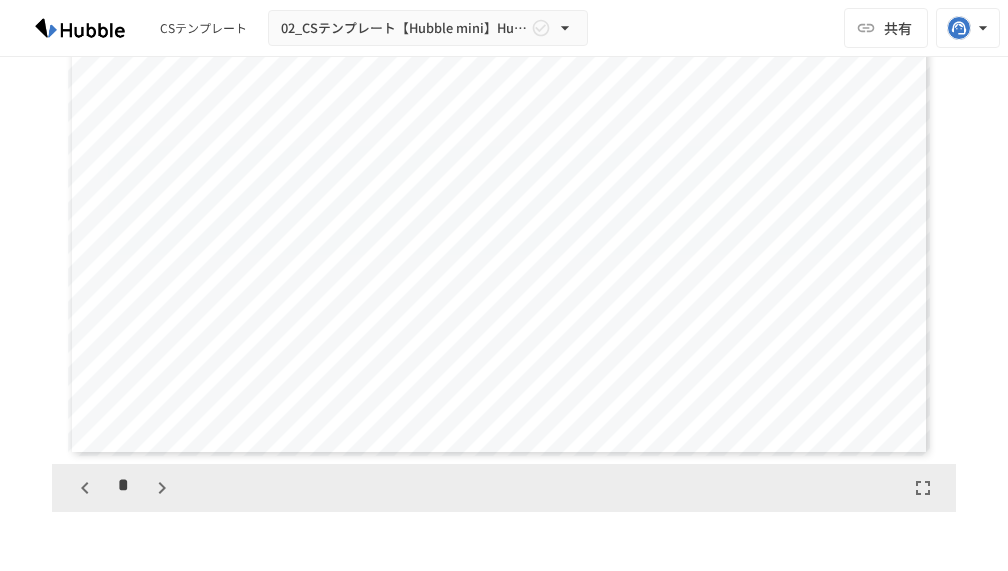 scroll, scrollTop: 345, scrollLeft: 0, axis: vertical 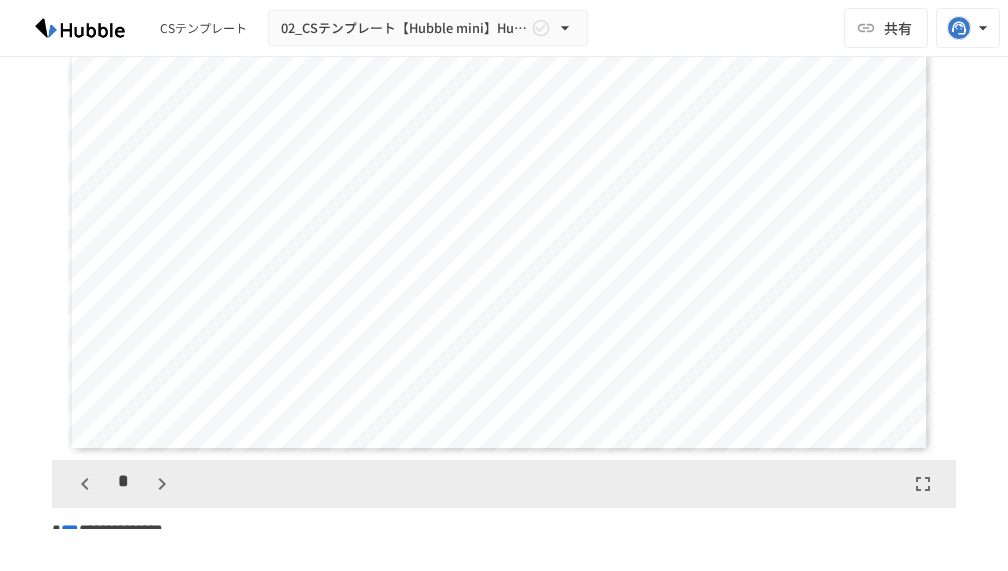 click 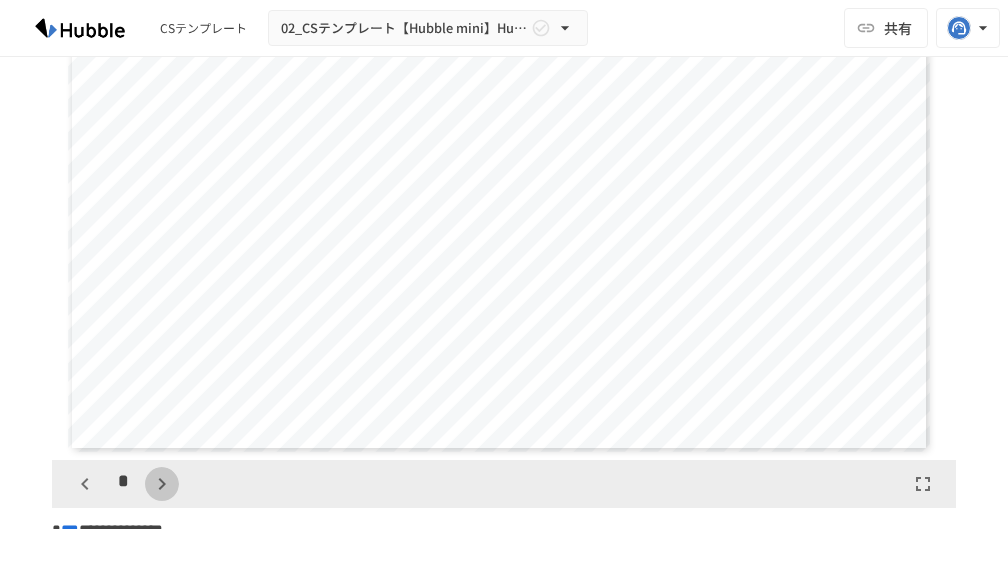click 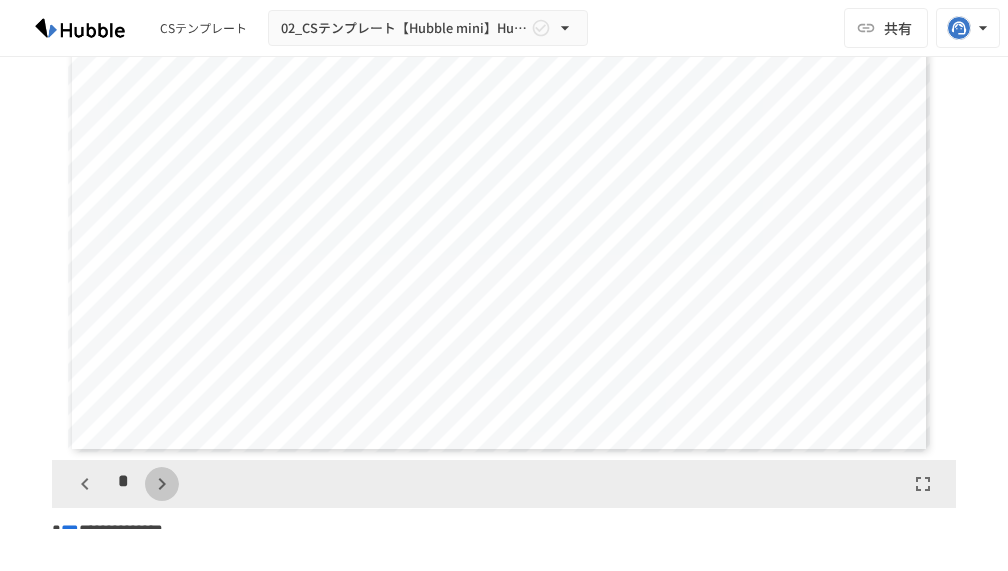 click 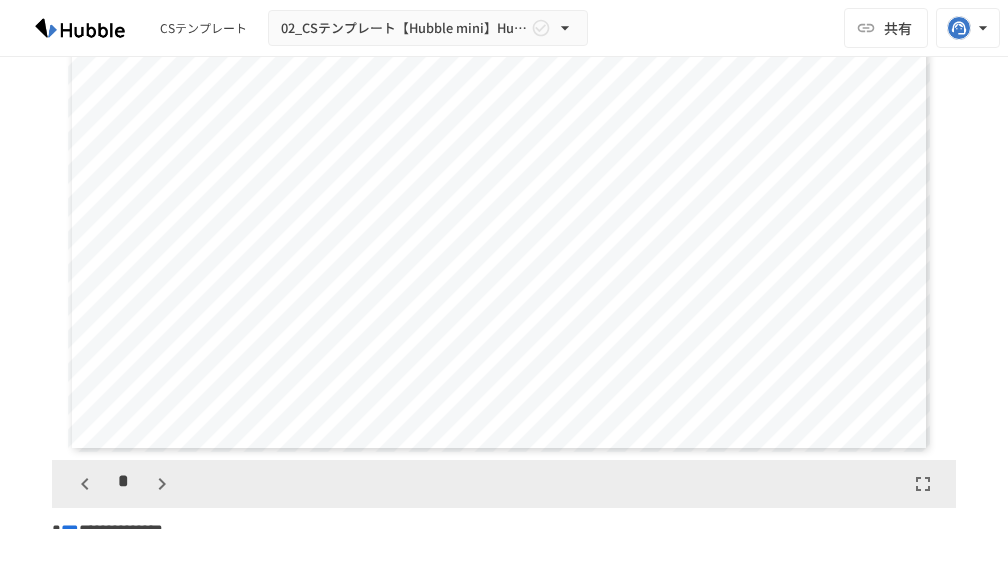 click 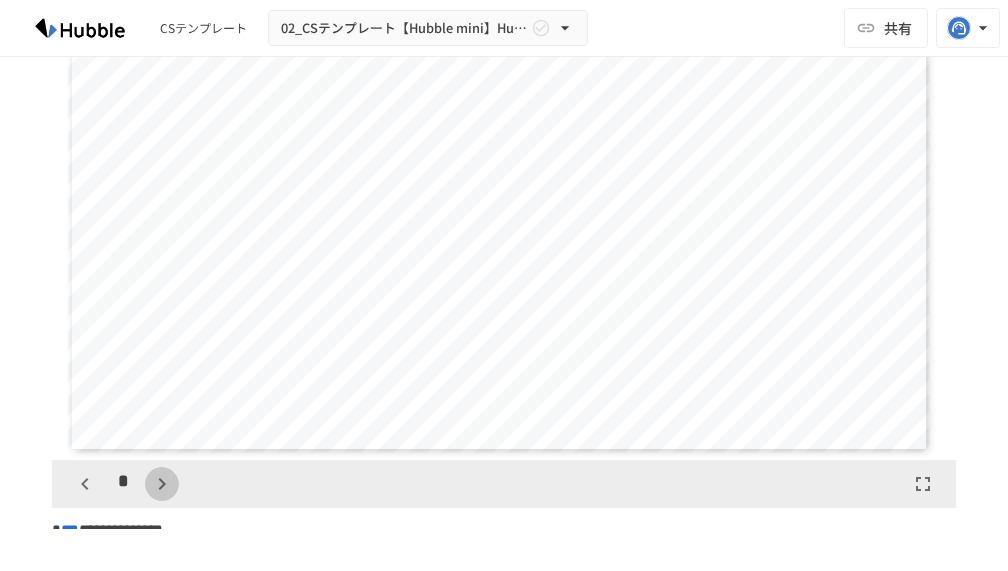 click 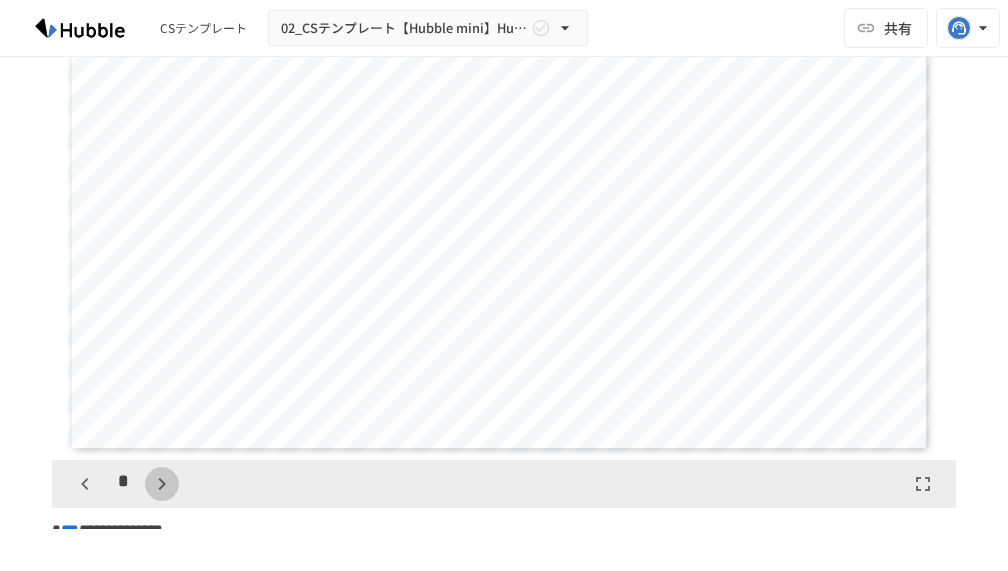 click 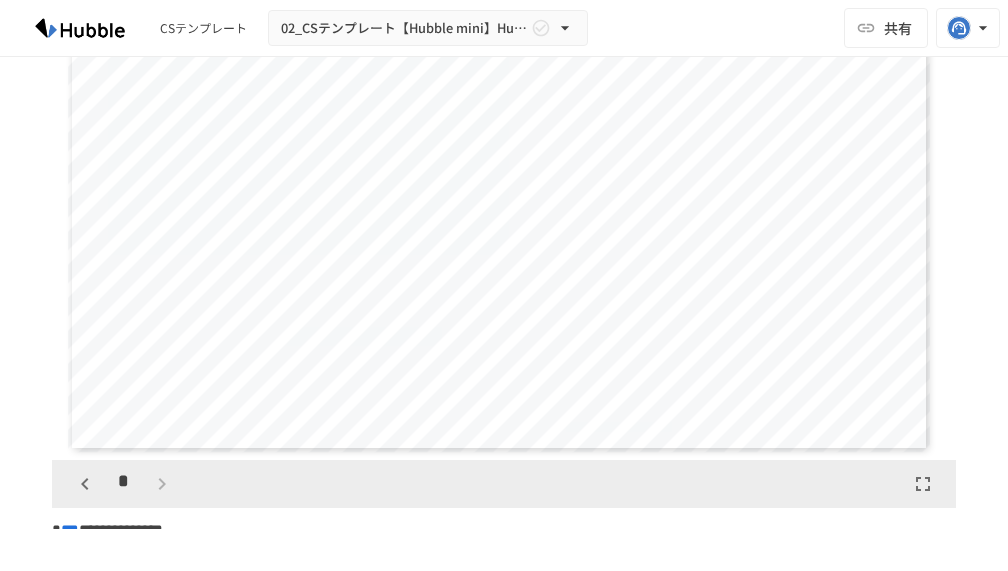 scroll, scrollTop: 4005, scrollLeft: 0, axis: vertical 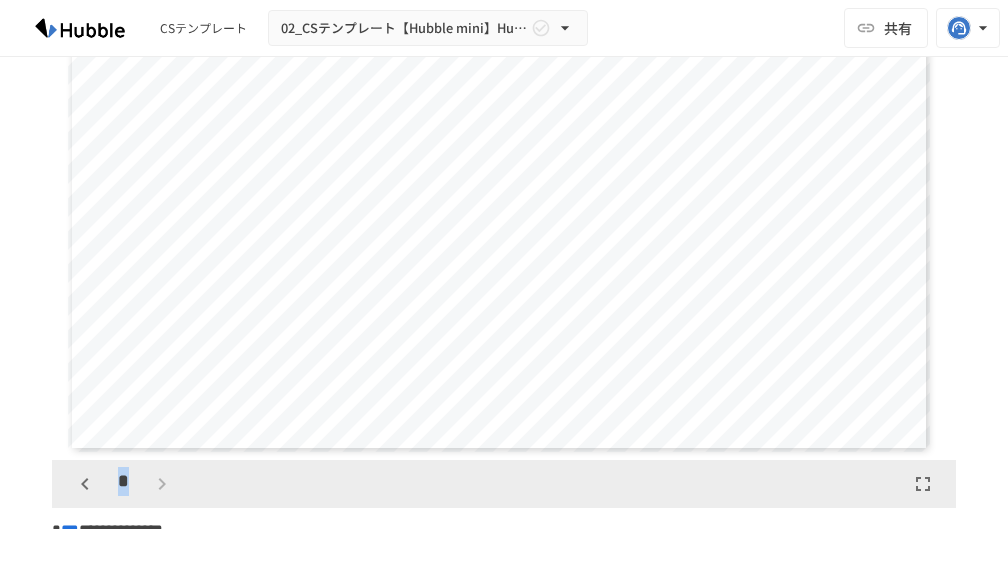 click on "*" at bounding box center (123, 484) 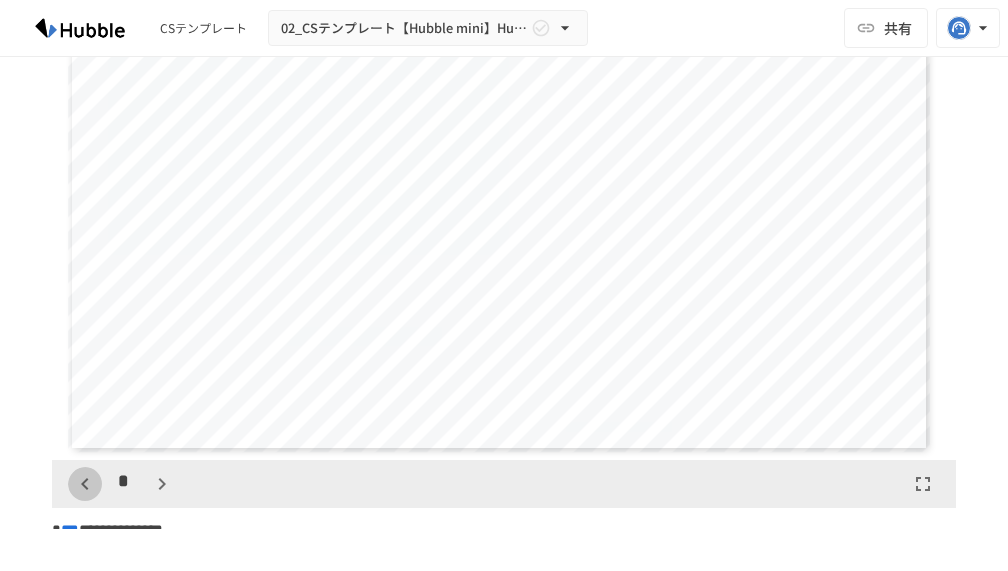 click 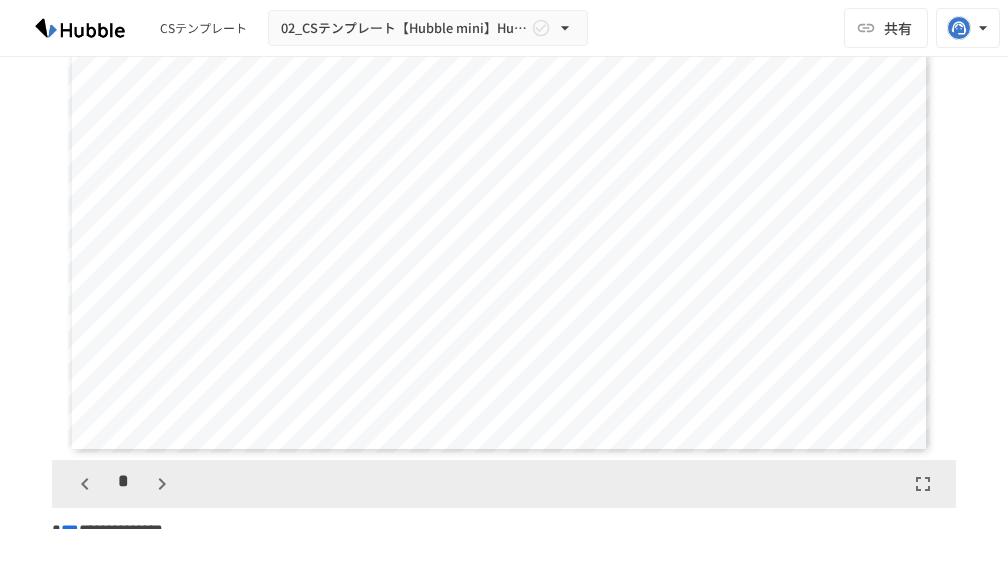 click 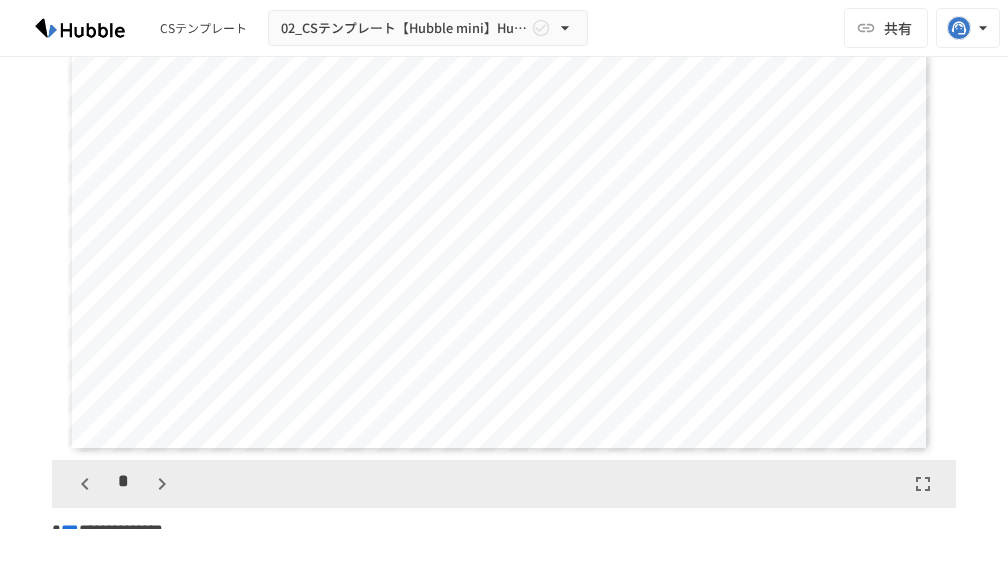 click 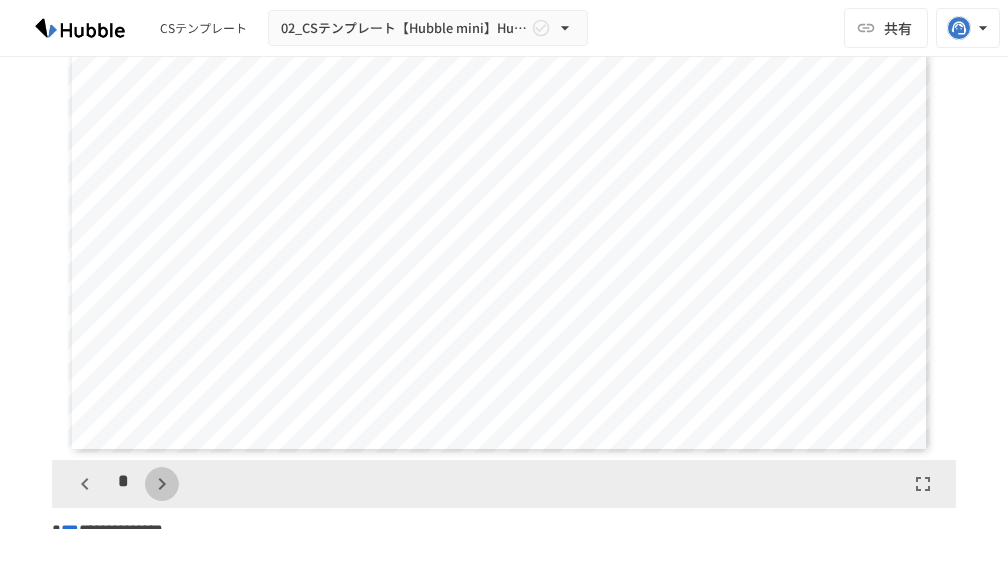 click 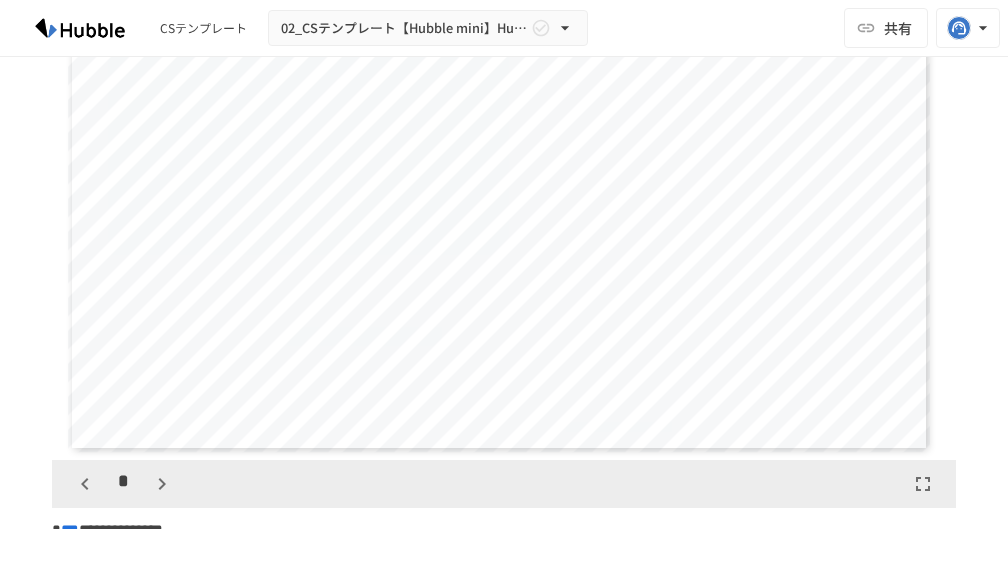 click 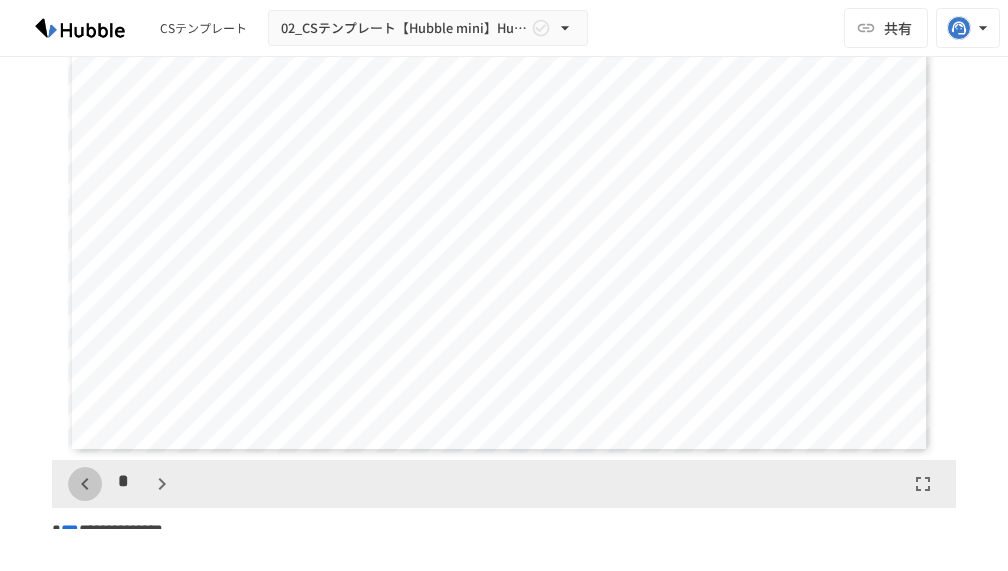 click 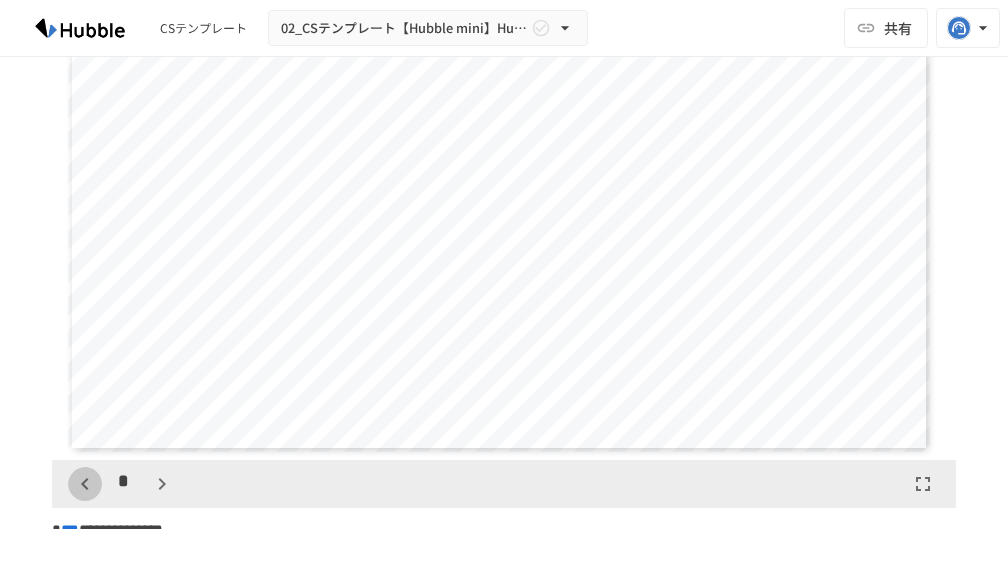 click 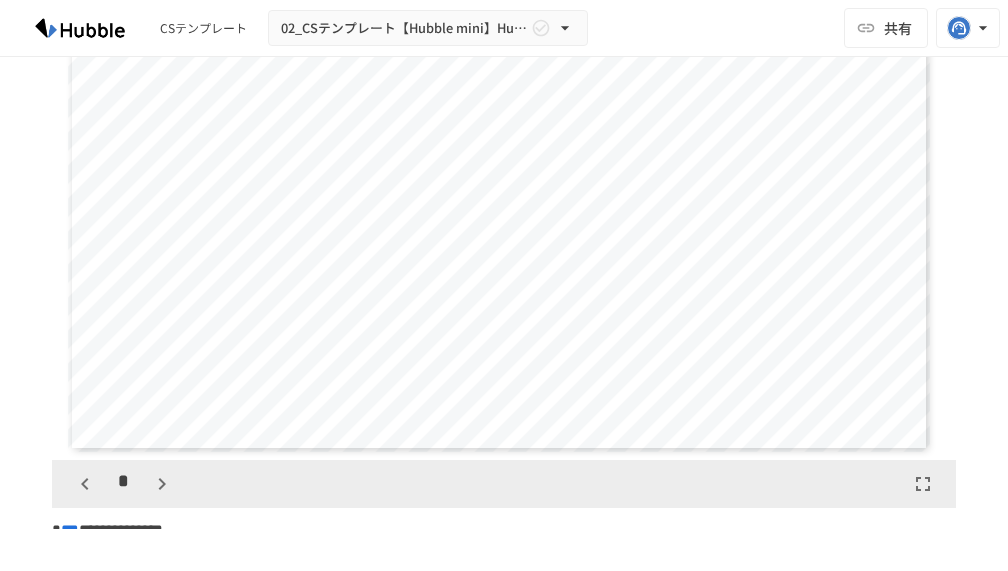 scroll, scrollTop: 2002, scrollLeft: 0, axis: vertical 